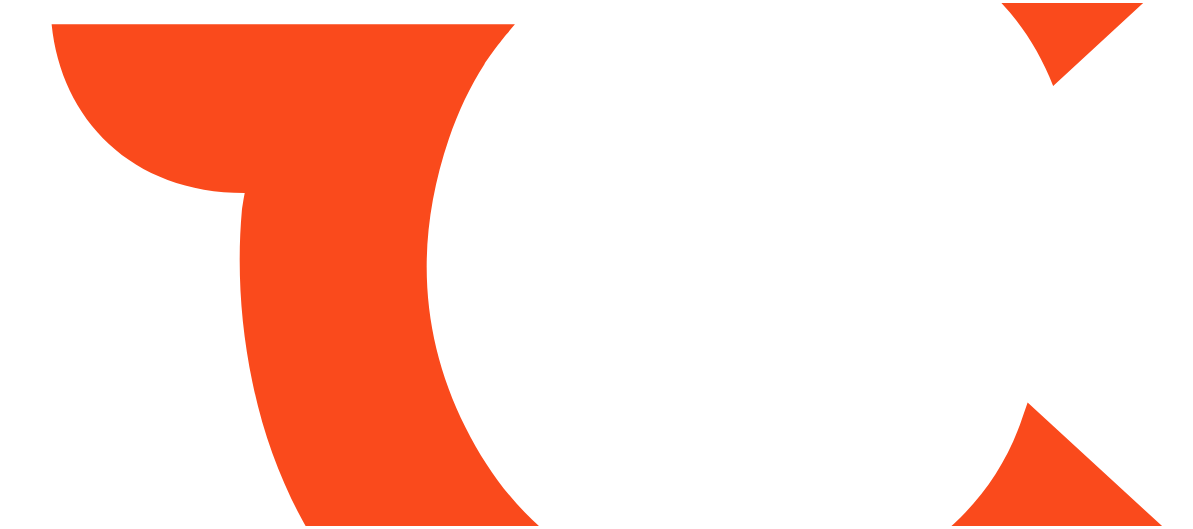 scroll, scrollTop: 0, scrollLeft: 0, axis: both 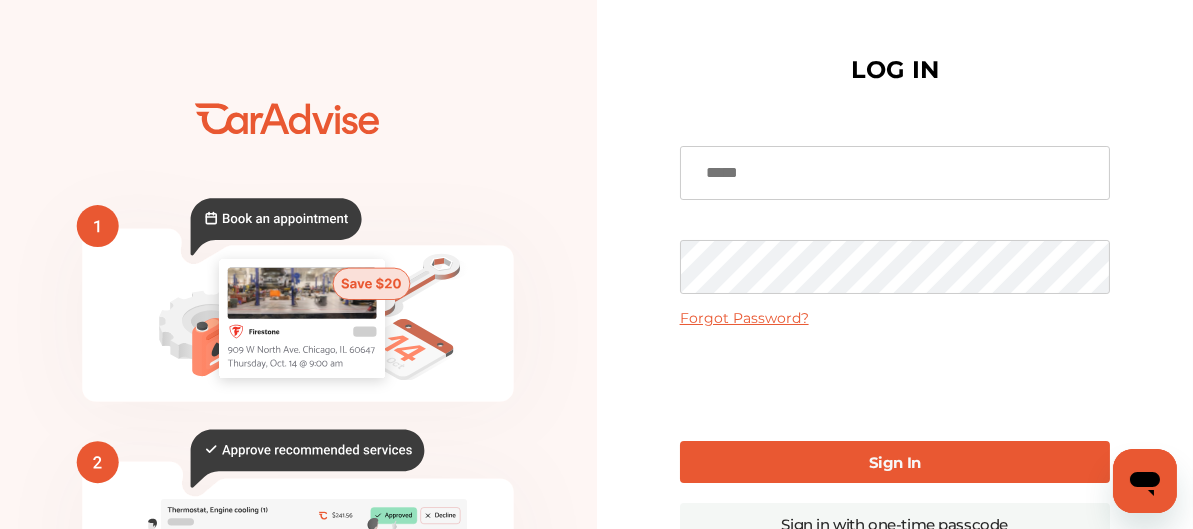 click on "Forgot Password? Sign In Sign in with one-time passcode Login via magic link By clicking Sign In, you authorize The General to release your policy information to CarAdvise By Signing In you agree to the CarAdvise  Privacy Policy  and    Terms of Use   . Or Create an Account Here Uber Canada Driver? Sign in here Click Here" at bounding box center [895, 487] 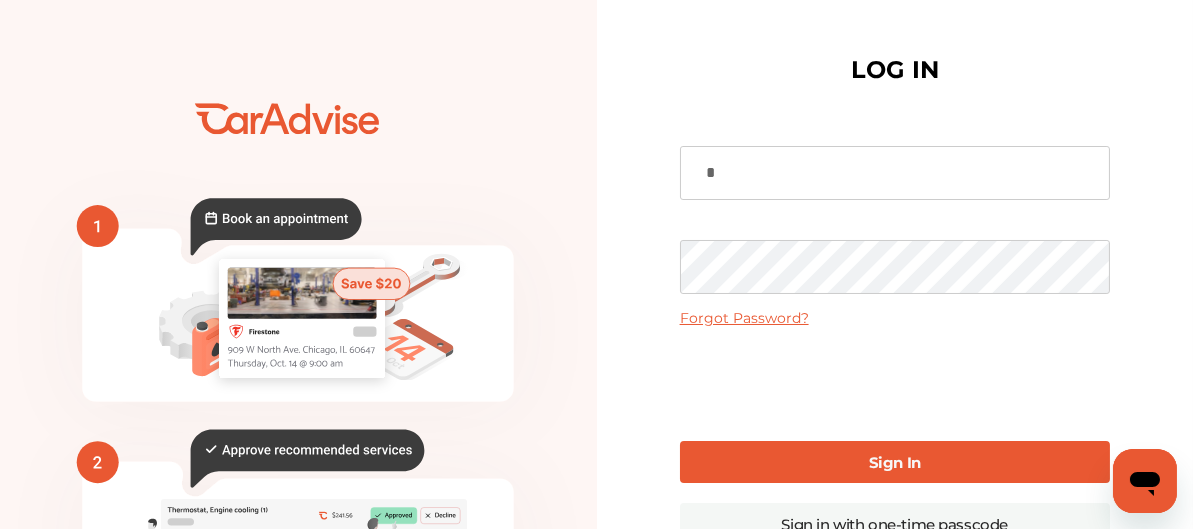 type on "**********" 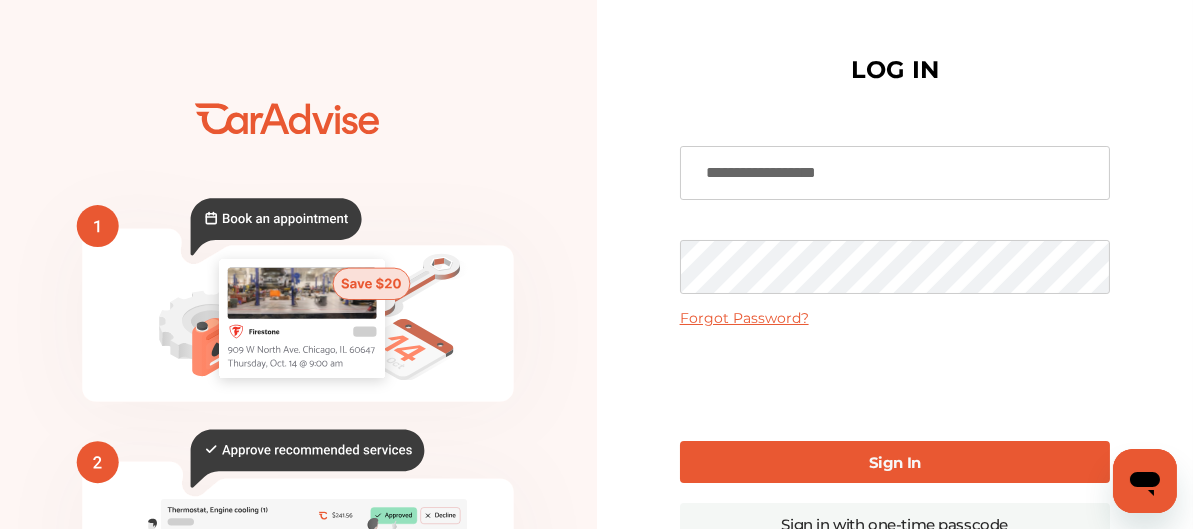 click on "Sign In" at bounding box center [895, 462] 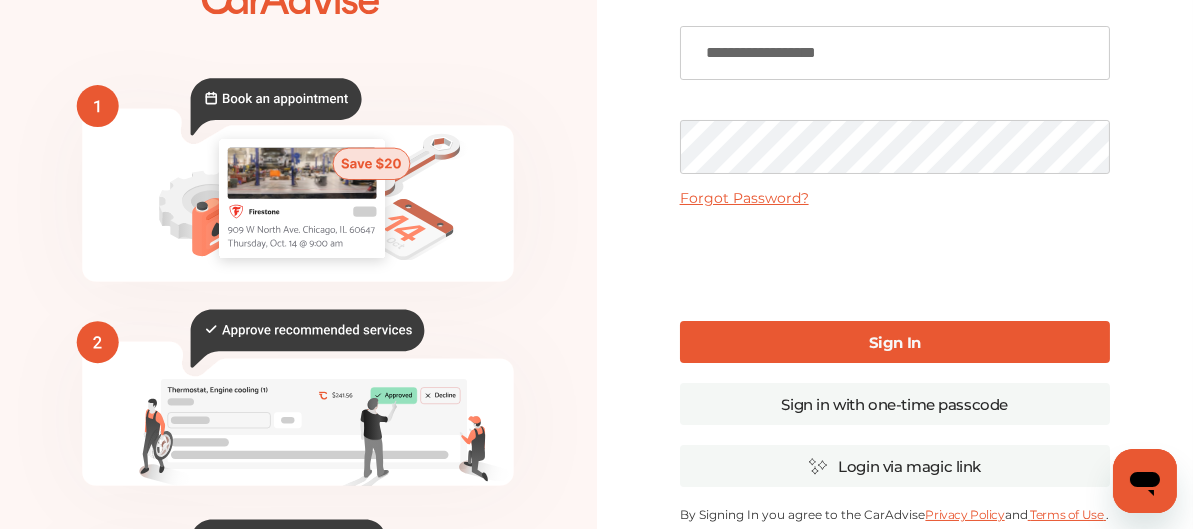 scroll, scrollTop: 159, scrollLeft: 0, axis: vertical 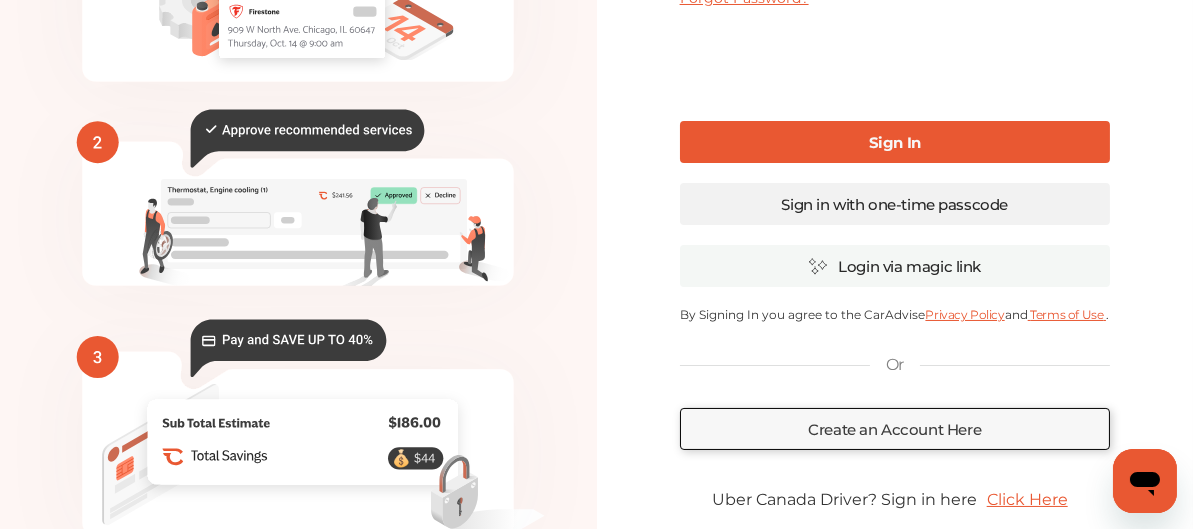 click on "Sign in with one-time passcode" at bounding box center (895, 204) 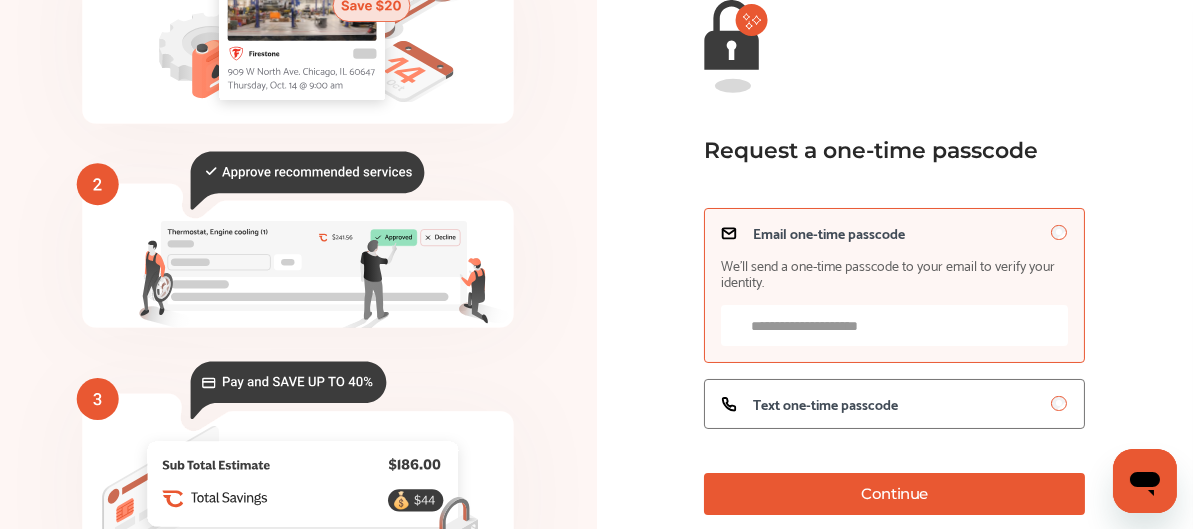 scroll, scrollTop: 320, scrollLeft: 0, axis: vertical 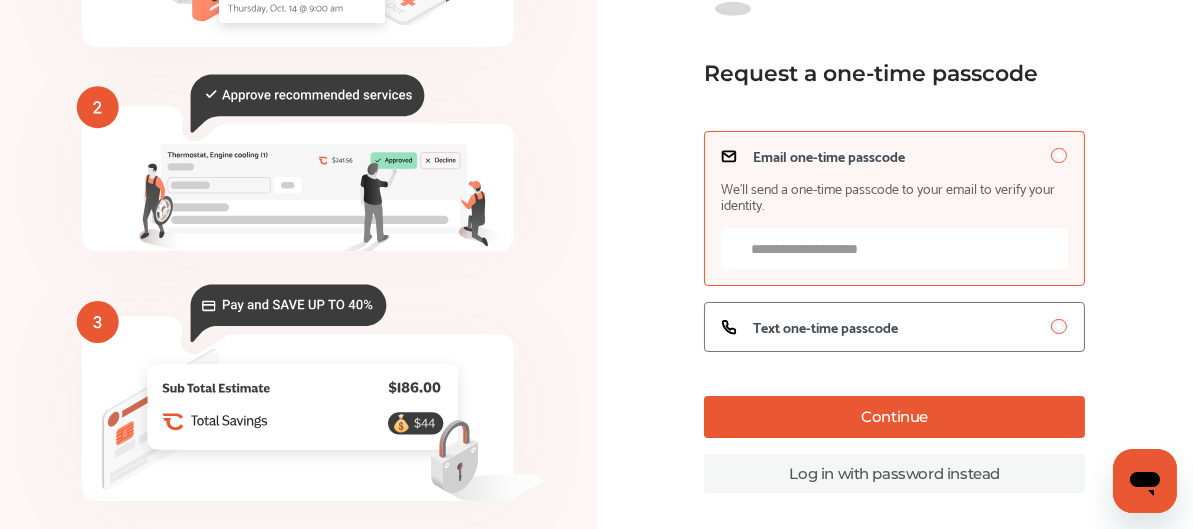 click on "Go back Request a one-time passcode Email one-time passcode We’ll send a one-time passcode to your email to verify your identity. Text one-time passcode Continue Log in with password instead" at bounding box center (895, 132) 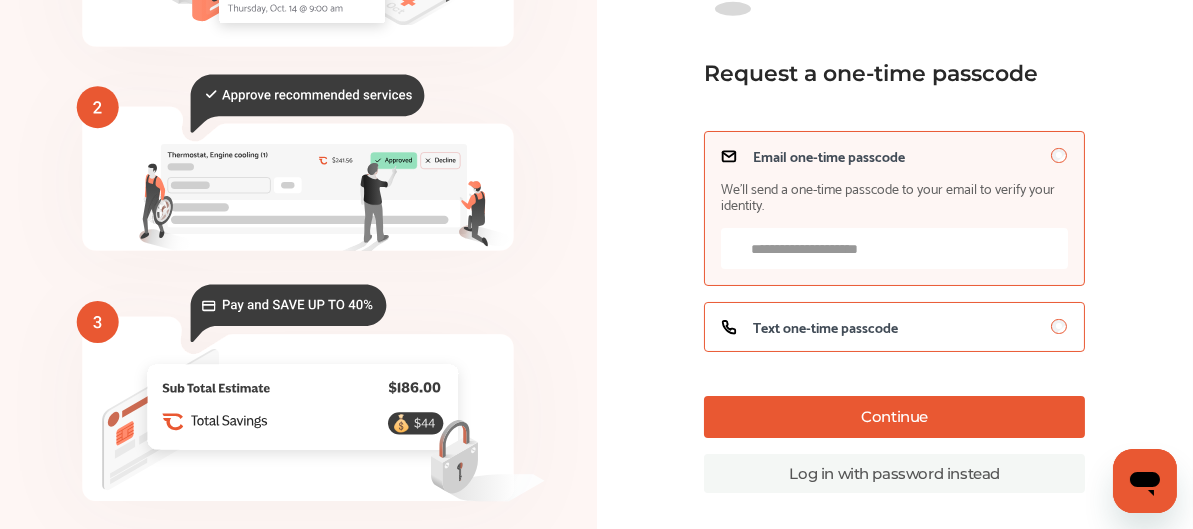 click on "Text one-time passcode" at bounding box center [894, 327] 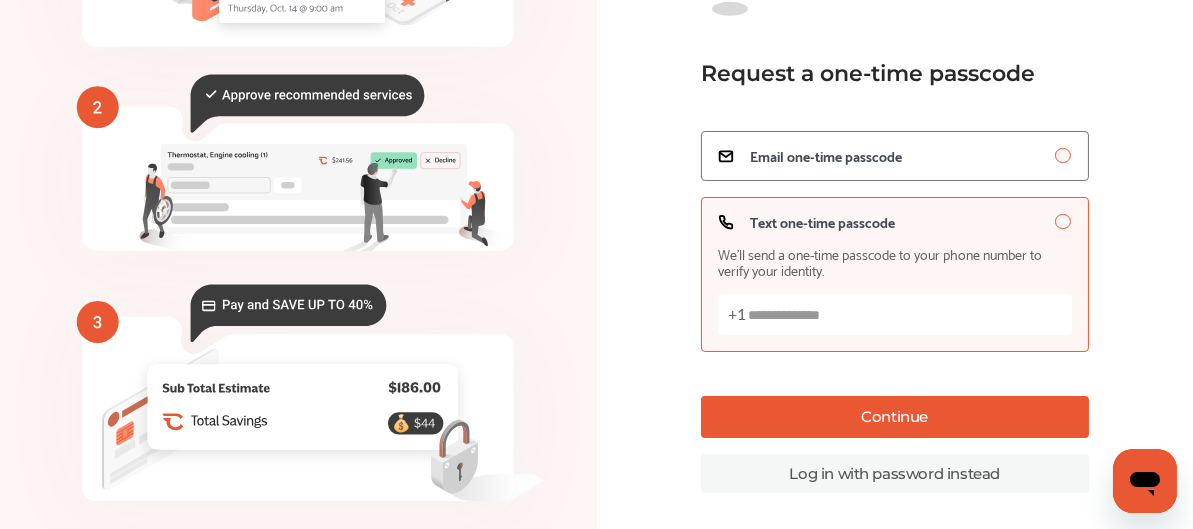click on "Continue" at bounding box center (895, 417) 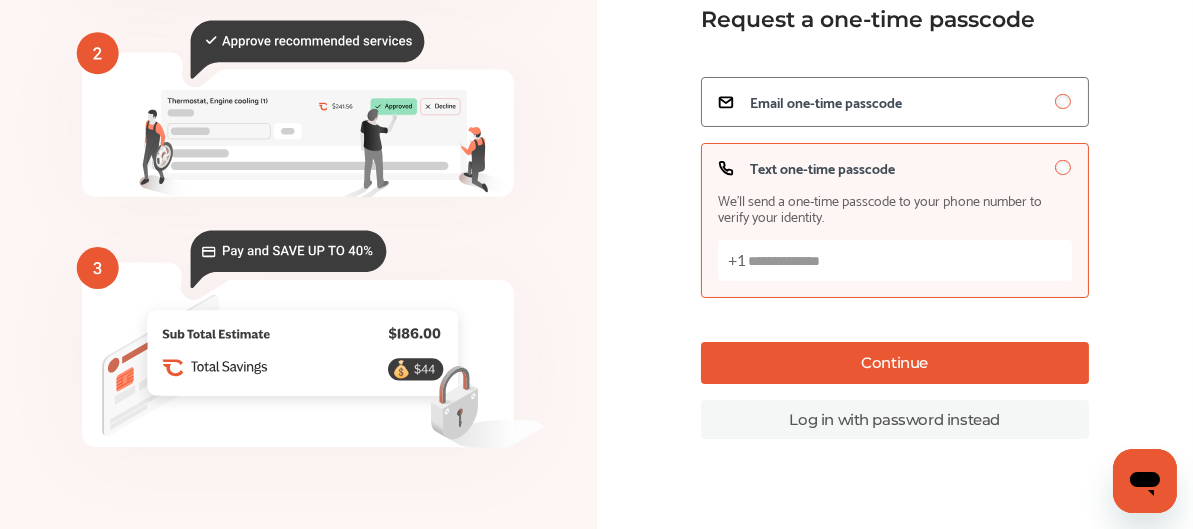 click on "Continue" at bounding box center (895, 363) 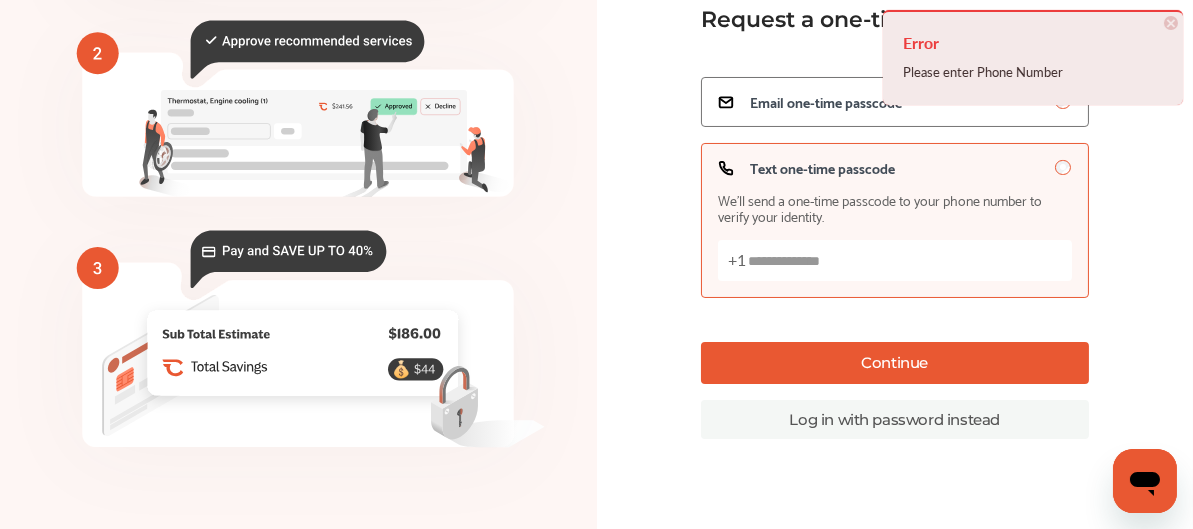 click on "Text one-time passcode We’ll send a one-time passcode to your phone number to verify your identity. +1" at bounding box center [895, 260] 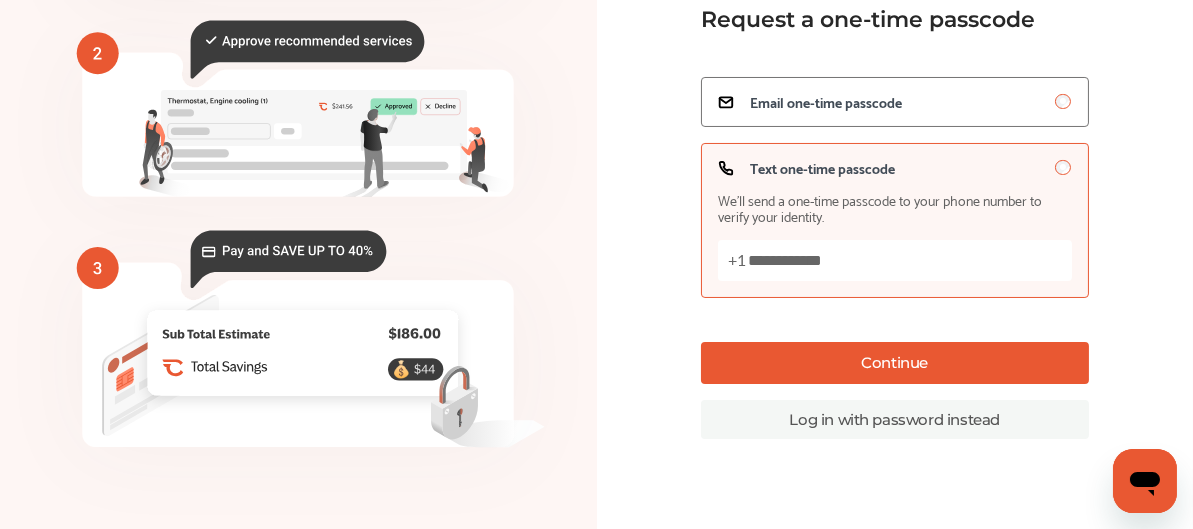 type on "**********" 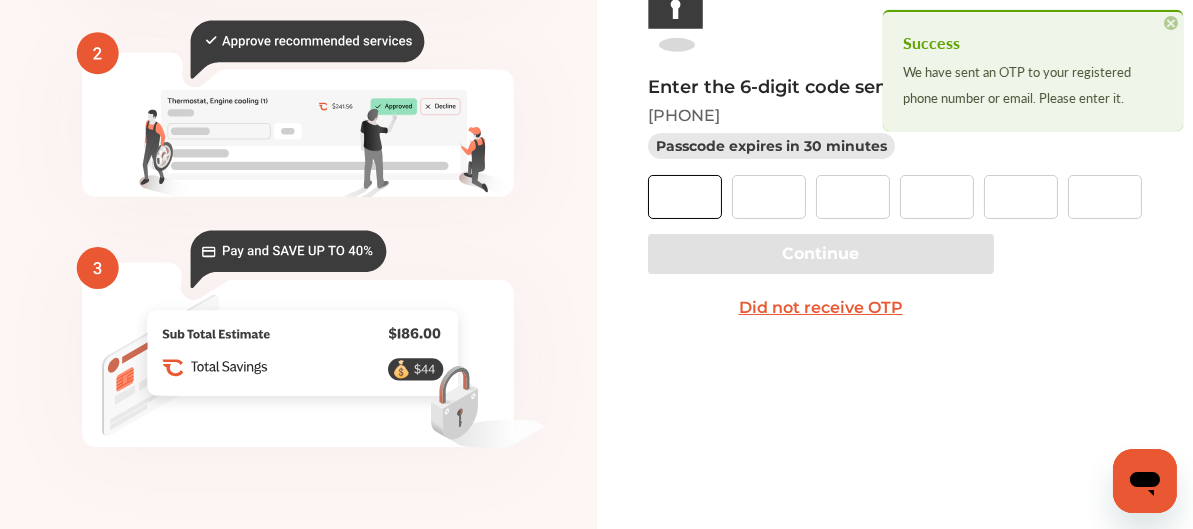 click at bounding box center (685, 197) 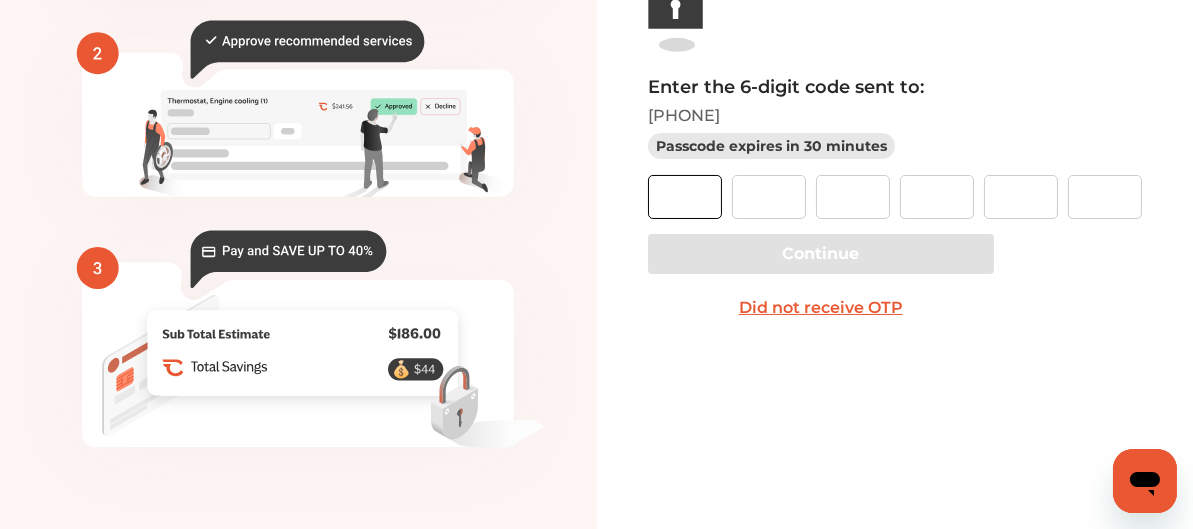 type on "*" 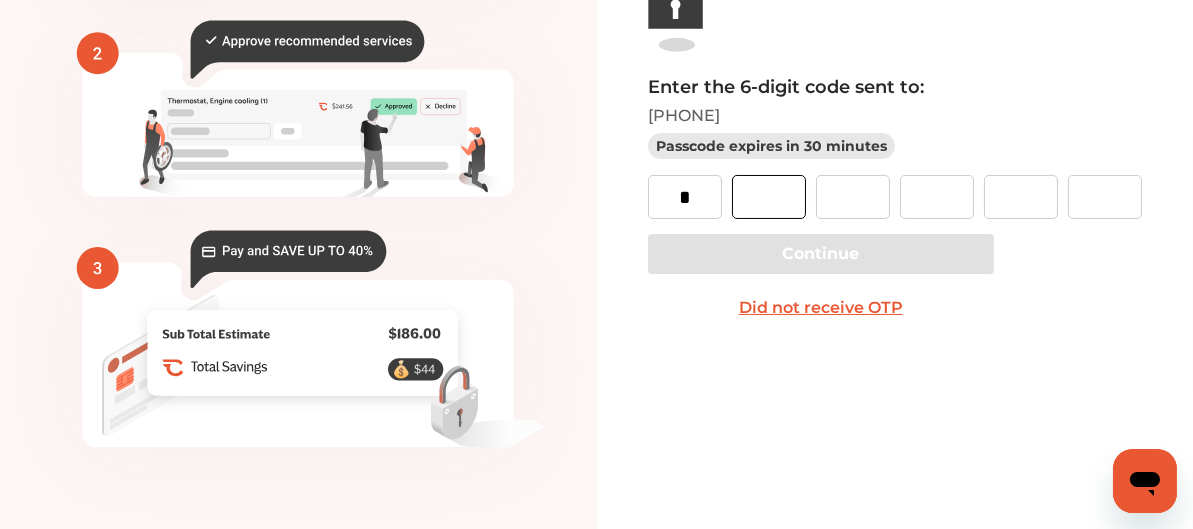 type on "*" 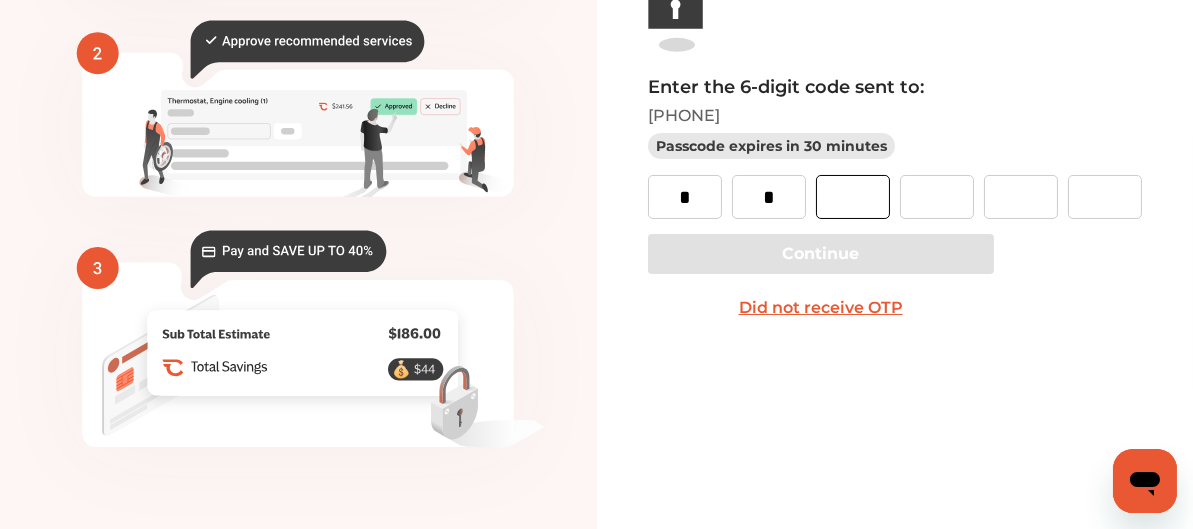 type on "*" 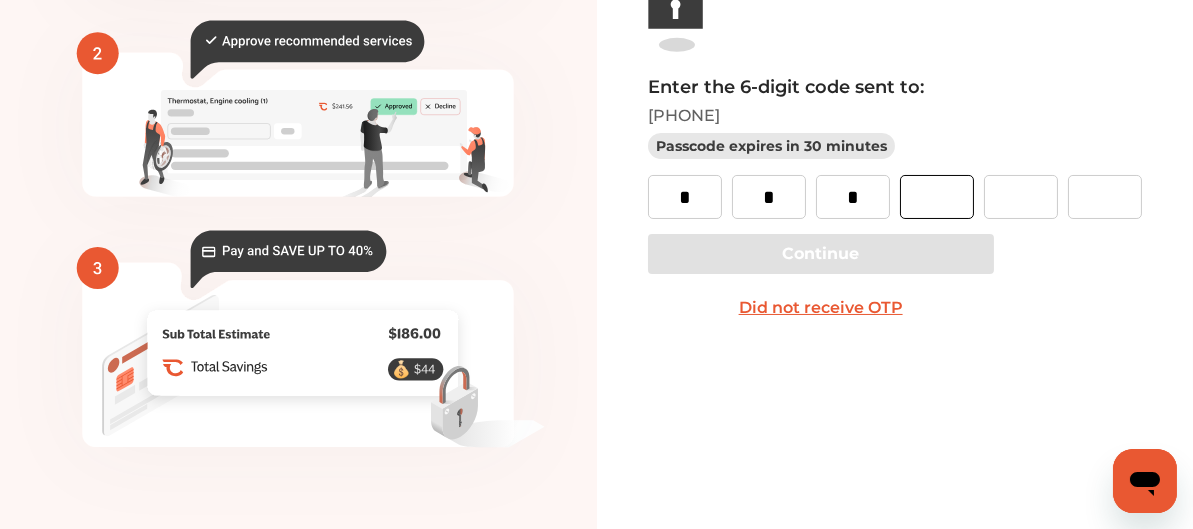 type on "*" 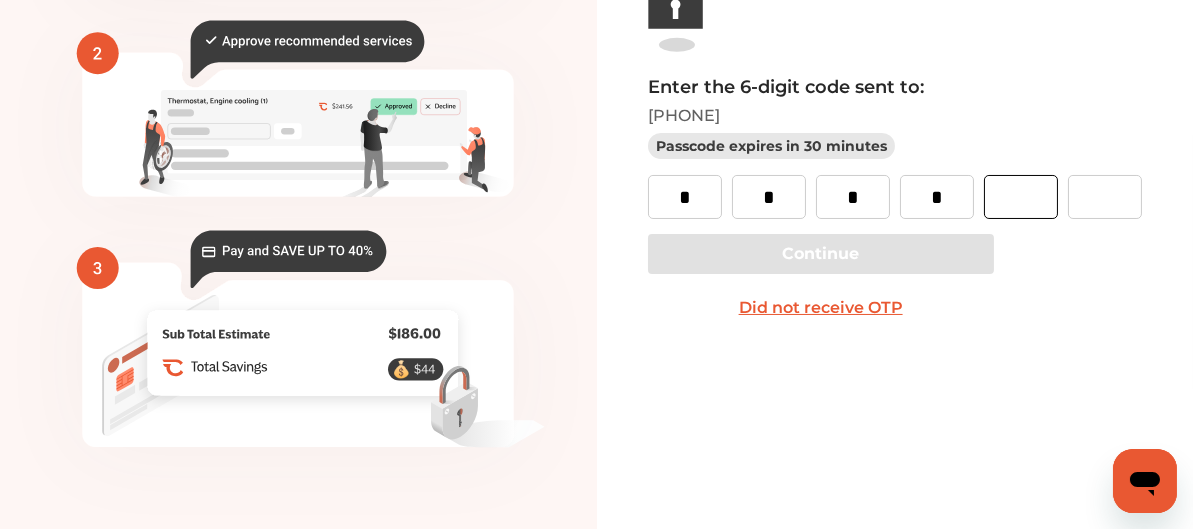 type on "*" 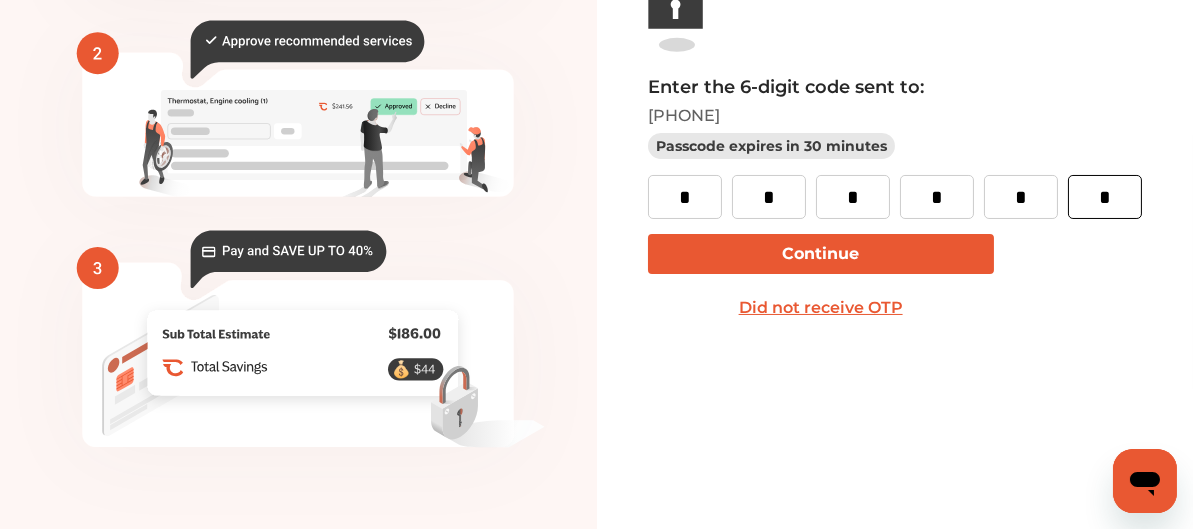 type on "*" 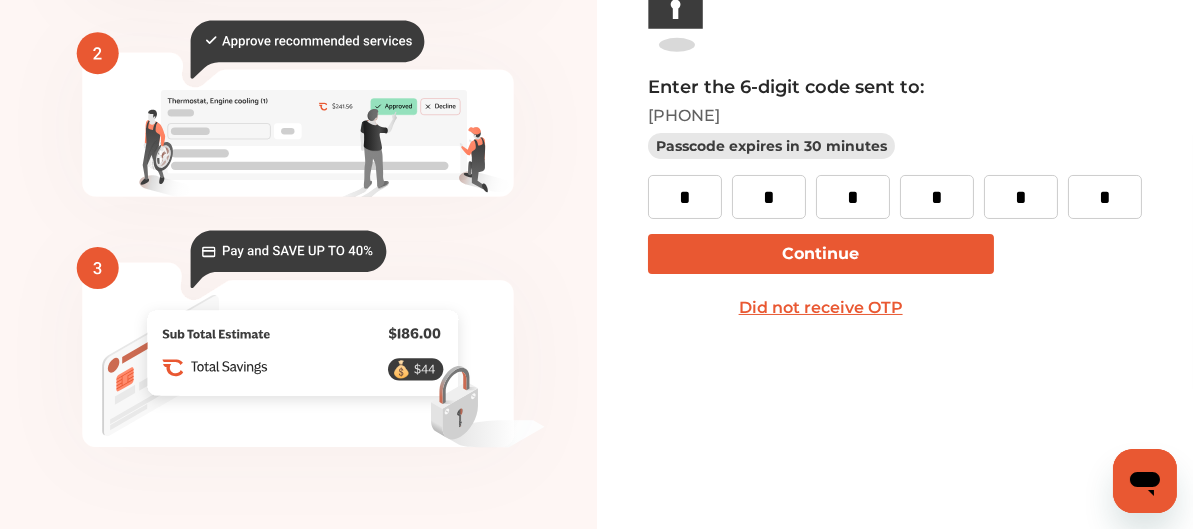 click on "Continue" at bounding box center [821, 254] 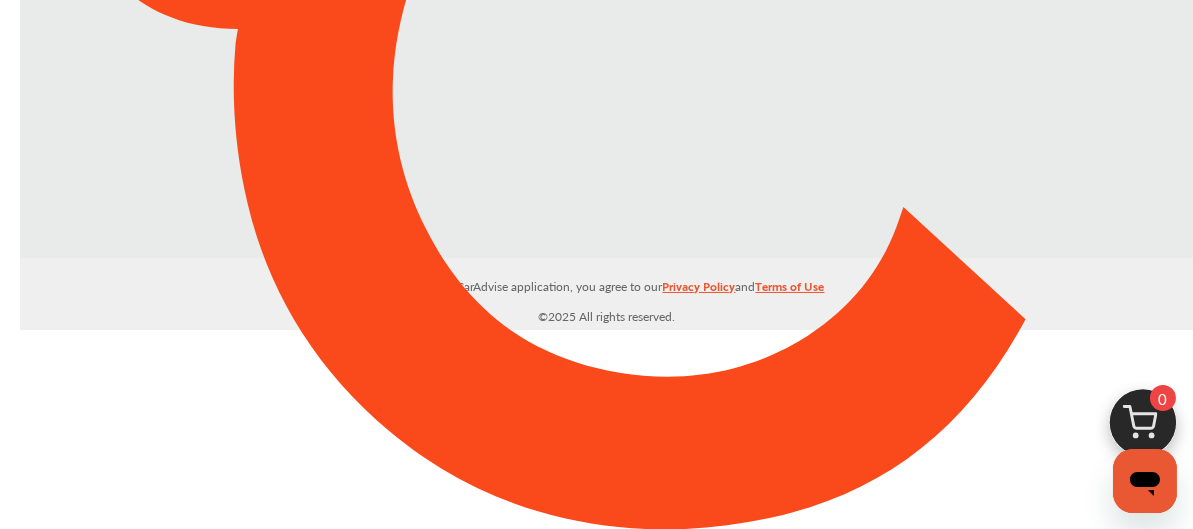 scroll, scrollTop: 0, scrollLeft: 0, axis: both 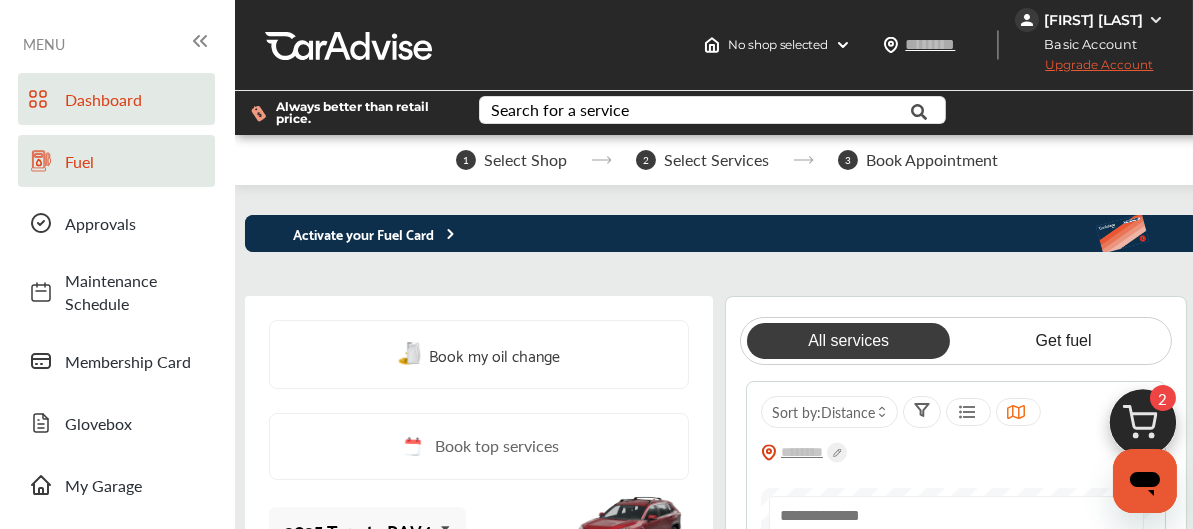 click on "Fuel" at bounding box center (135, 161) 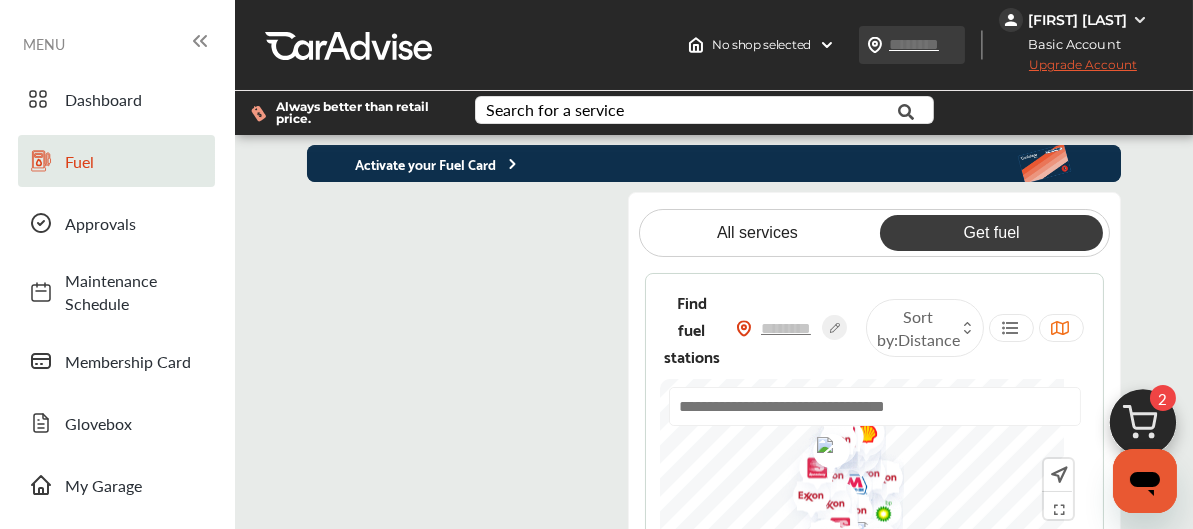 click at bounding box center [934, 44] 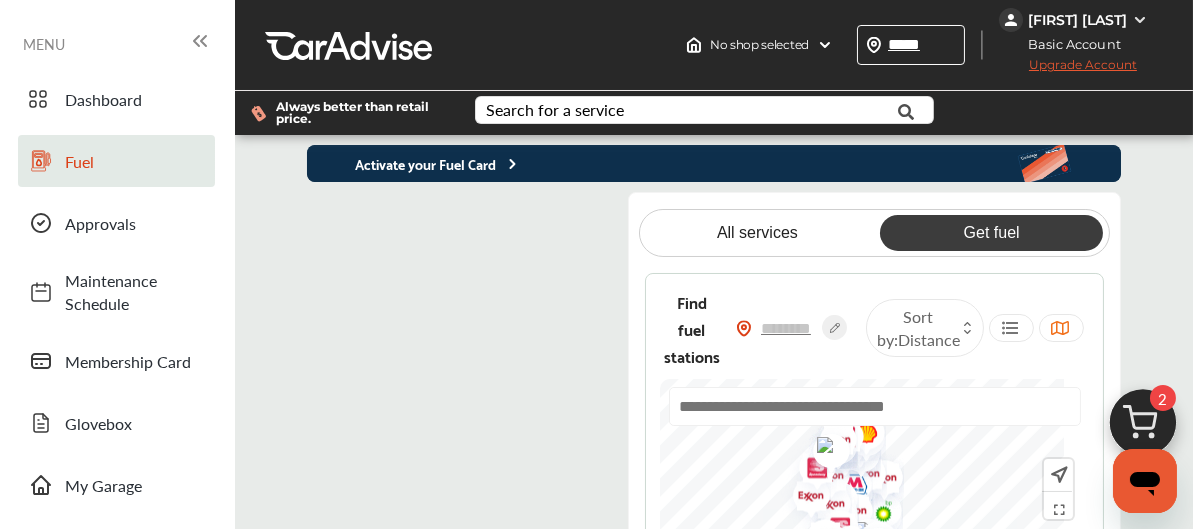 type on "*****" 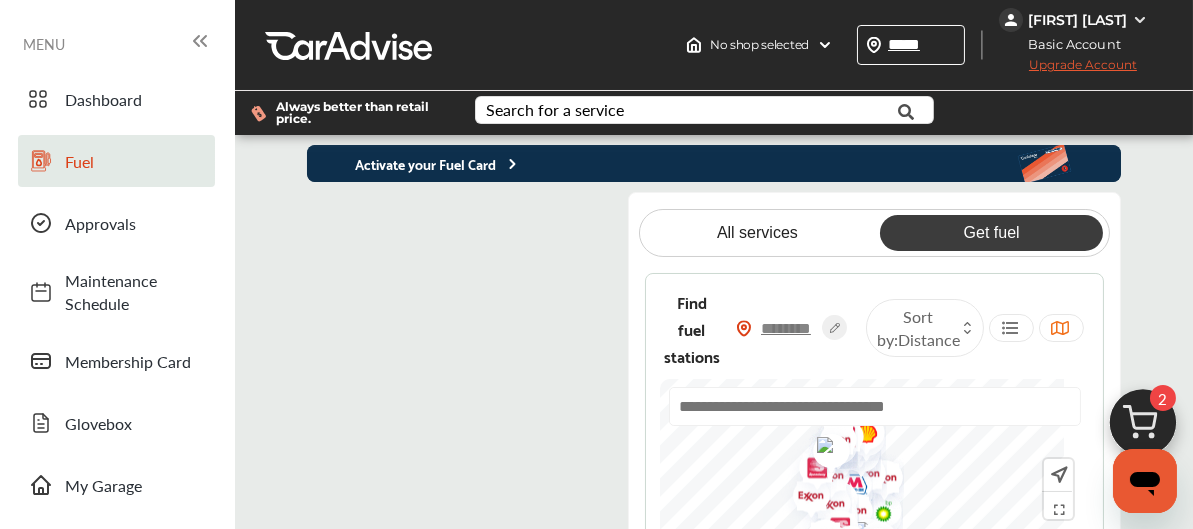 click at bounding box center [787, 328] 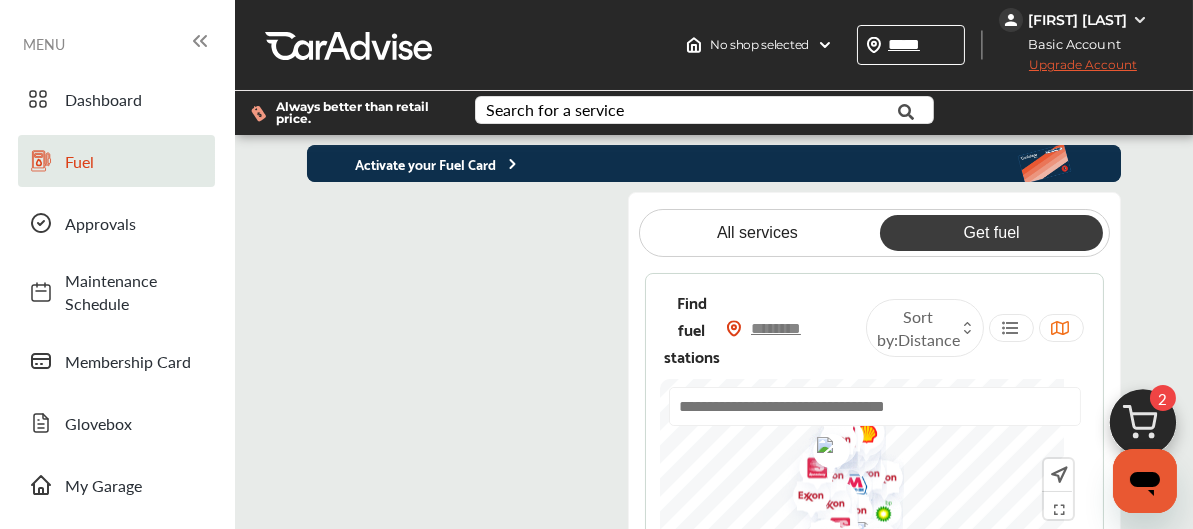 type on "*****" 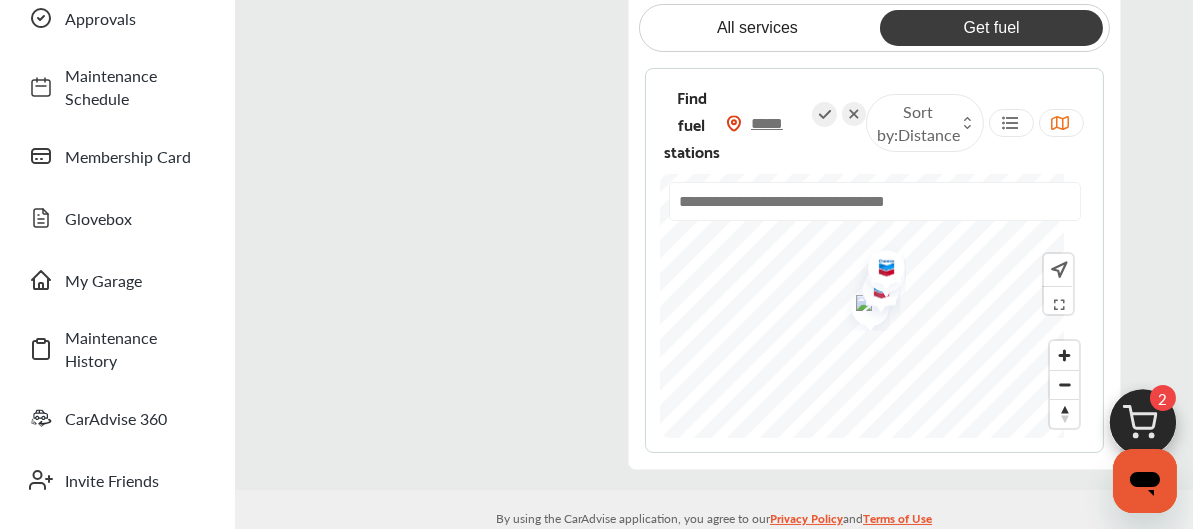 scroll, scrollTop: 213, scrollLeft: 0, axis: vertical 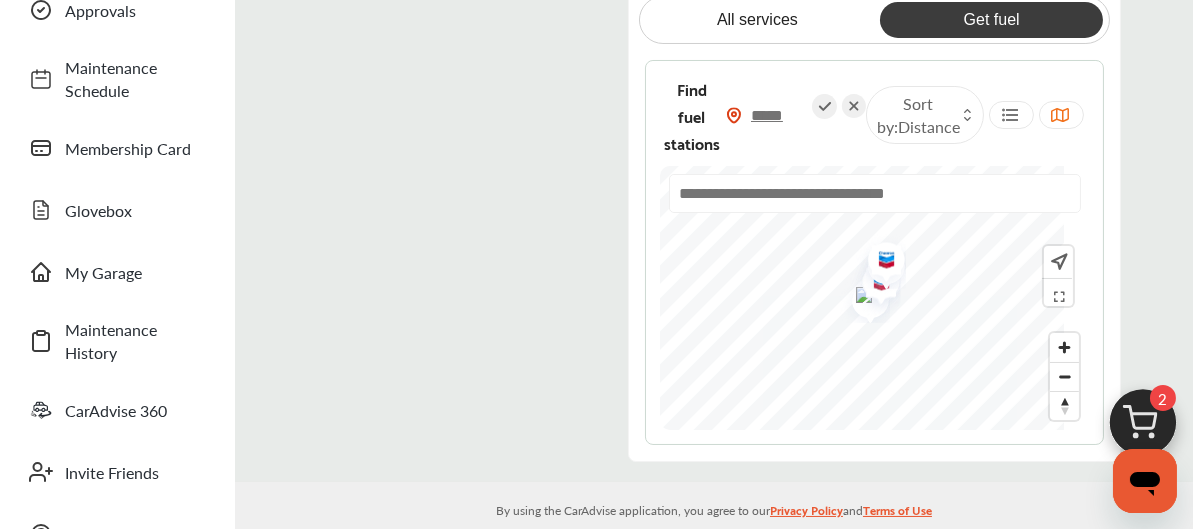 click at bounding box center (879, 262) 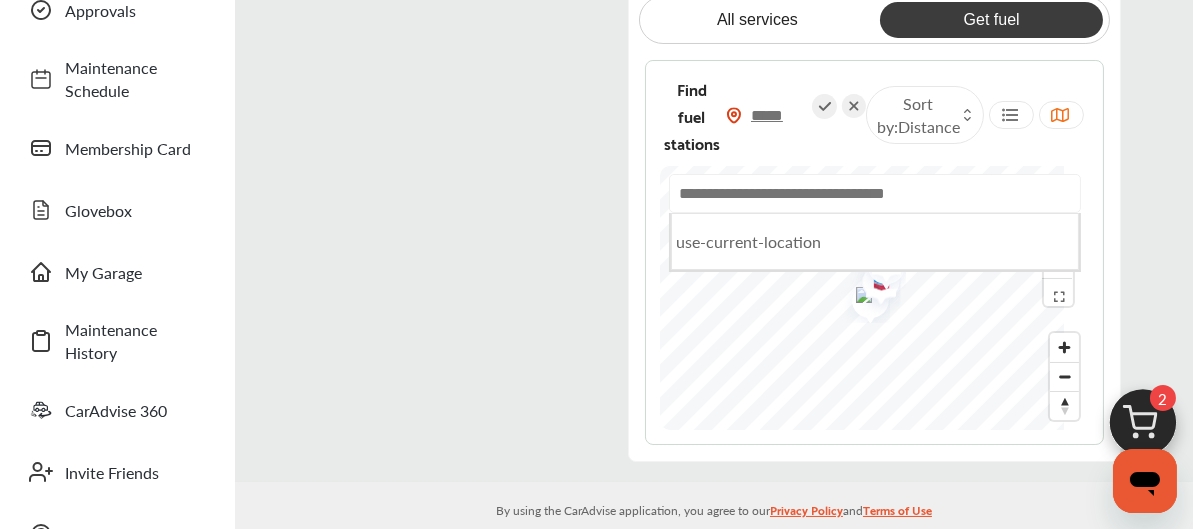 click at bounding box center (875, 193) 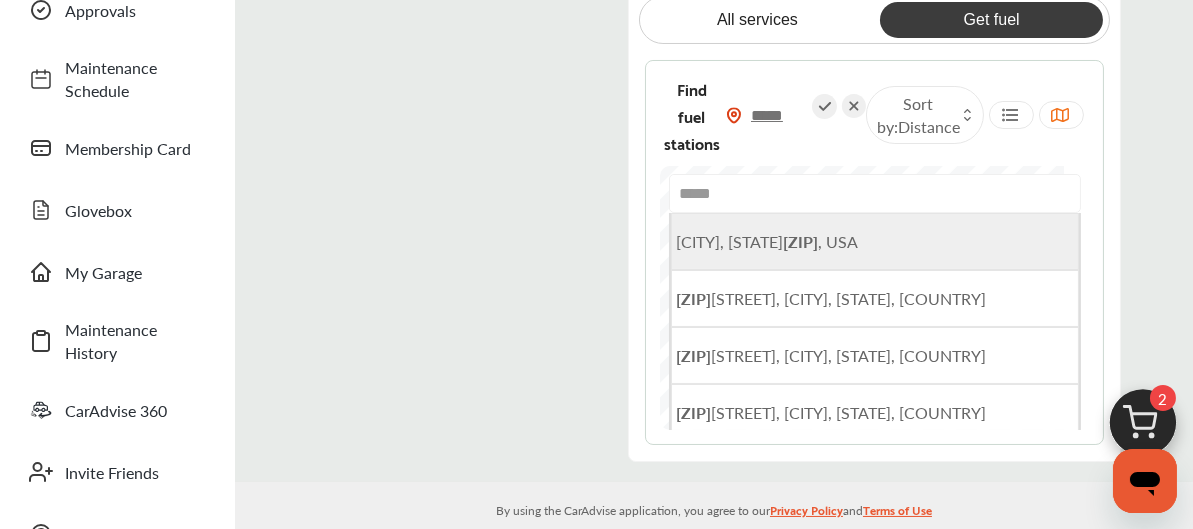 click on "[CITY], [STATE] [ZIP], [COUNTRY]" at bounding box center (768, 241) 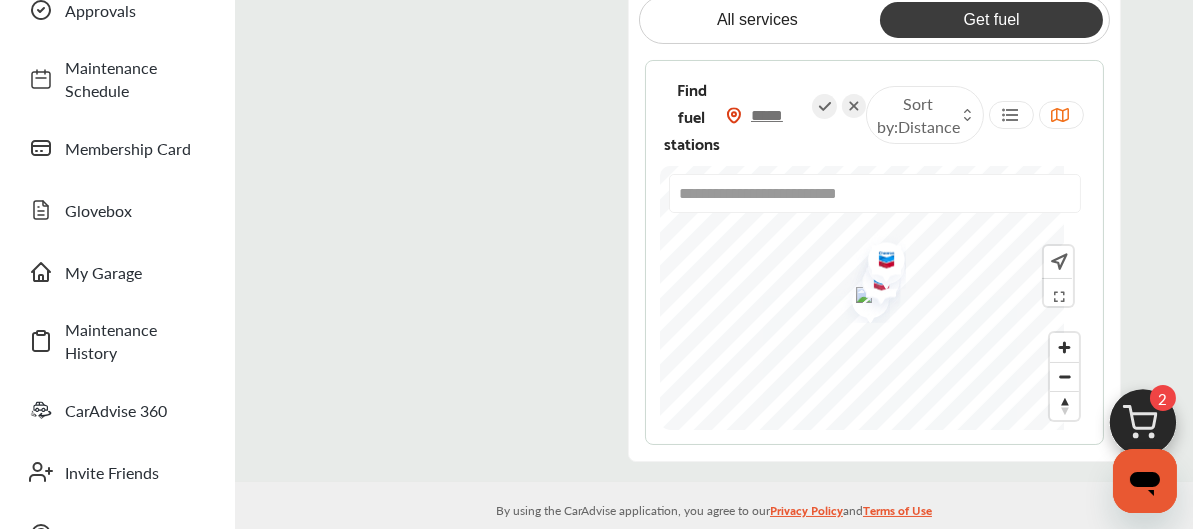 click at bounding box center [1057, 262] 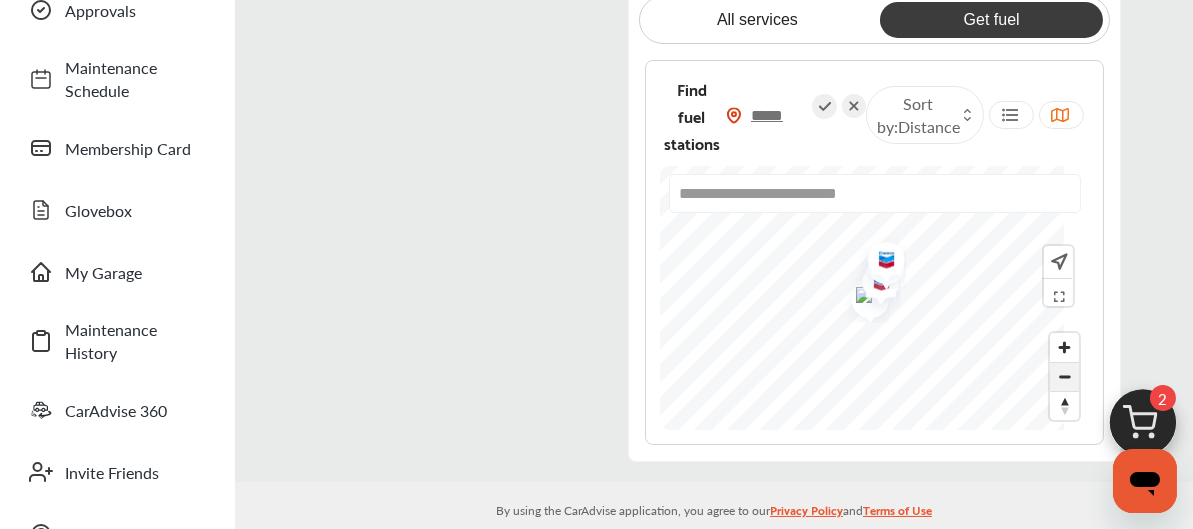 click at bounding box center (1064, 377) 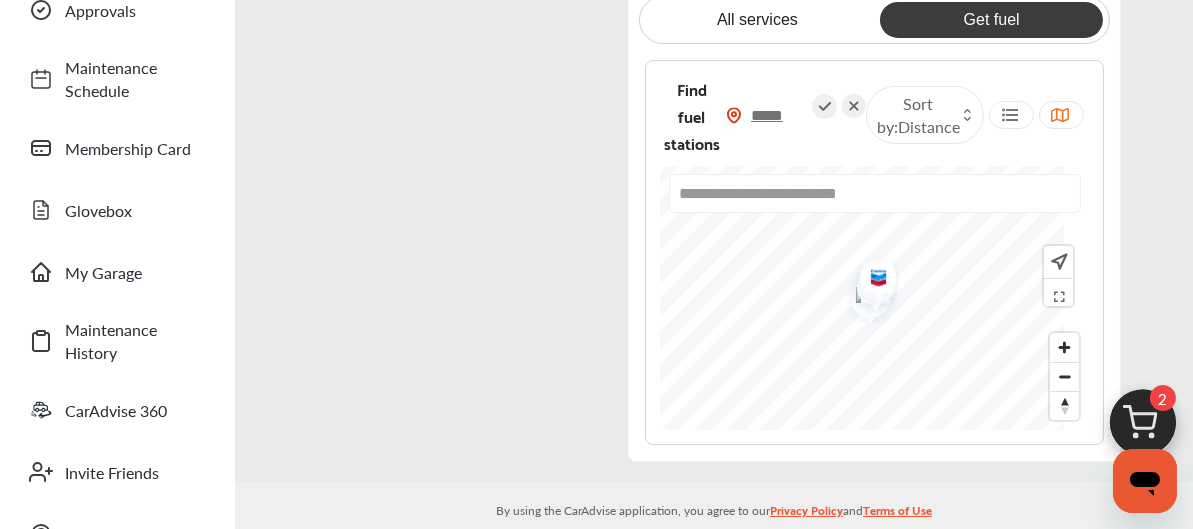 click at bounding box center (1057, 293) 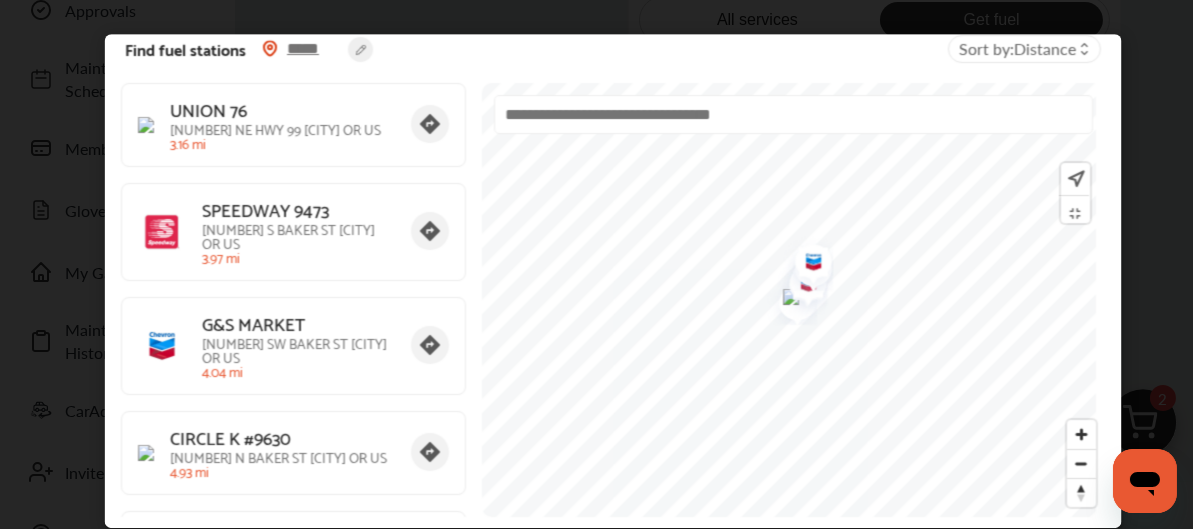 scroll, scrollTop: 25, scrollLeft: 0, axis: vertical 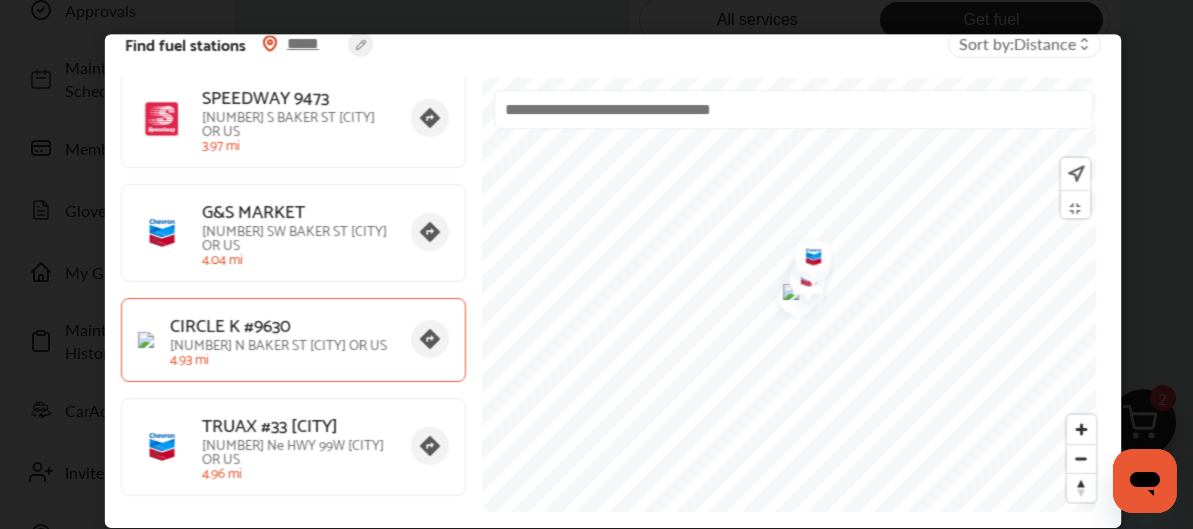 click on "[NUMBER] N BAKER ST   [CITY]   [STATE]   US" at bounding box center [281, 344] 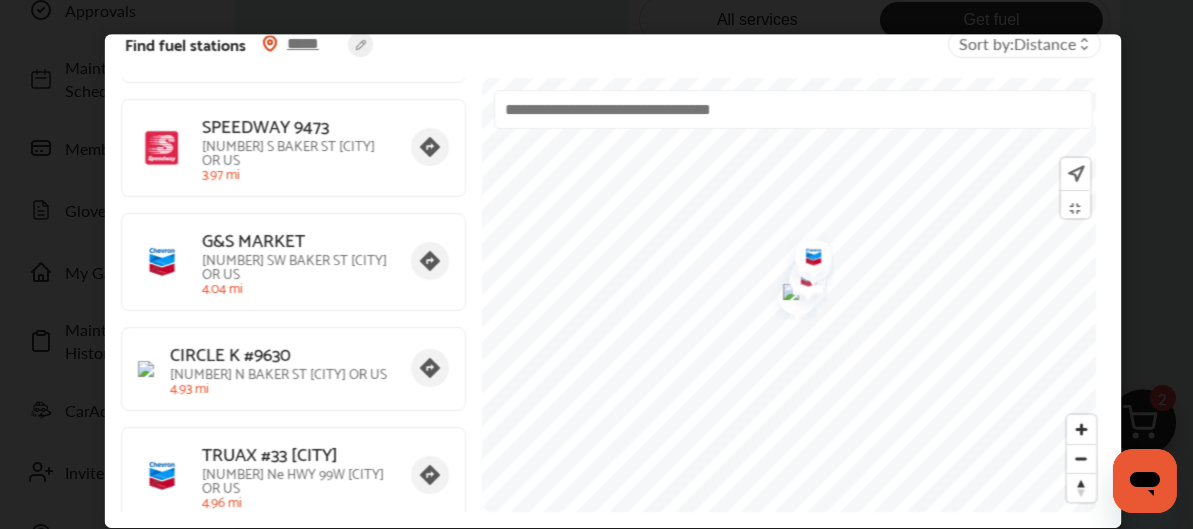 scroll, scrollTop: 120, scrollLeft: 0, axis: vertical 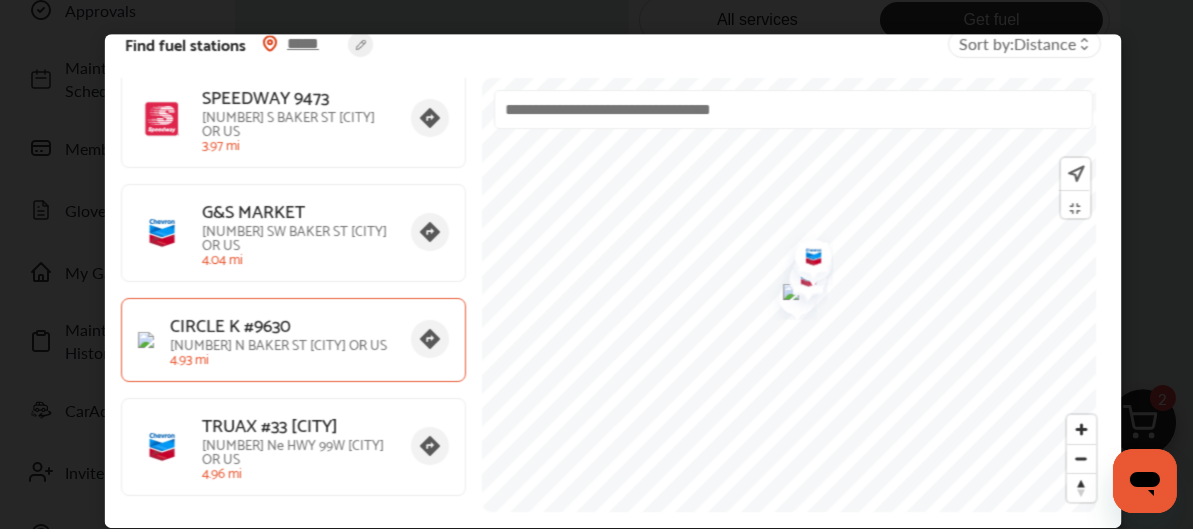 click at bounding box center (145, 340) 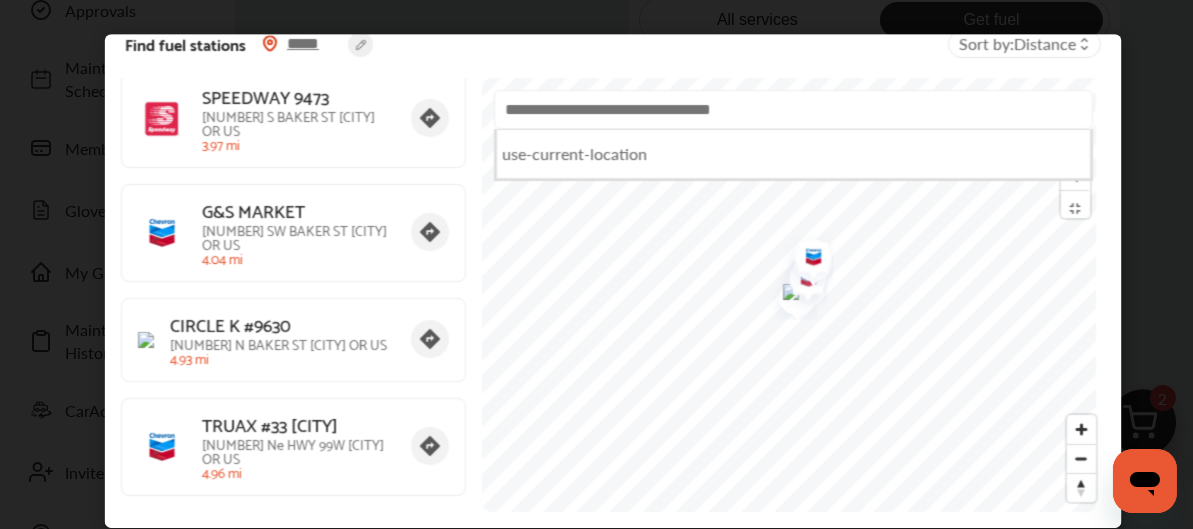 click at bounding box center (792, 109) 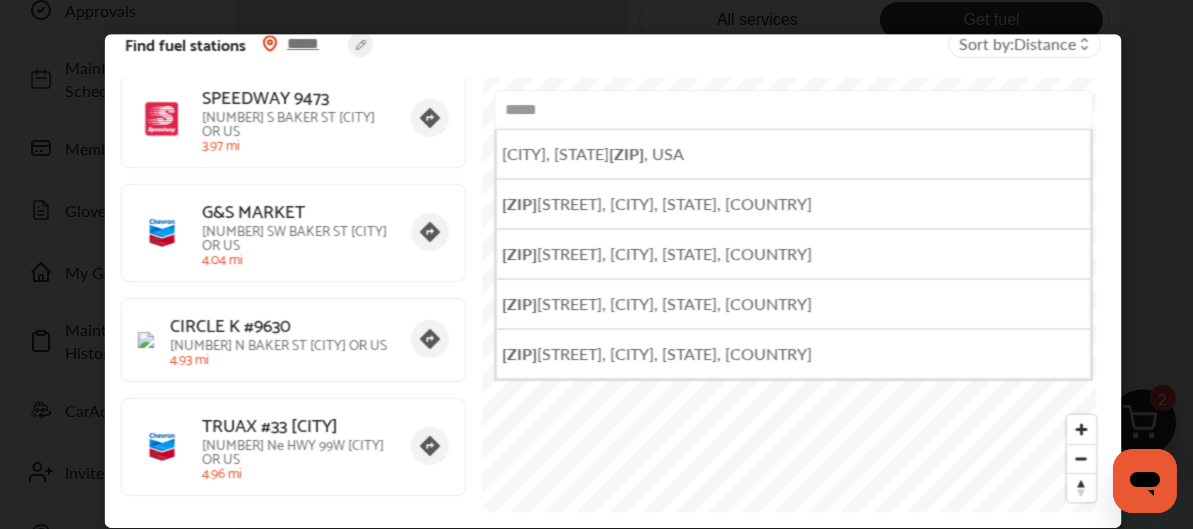 click on "[CITY], [STATE] [ZIP], [COUNTRY]" at bounding box center (592, 153) 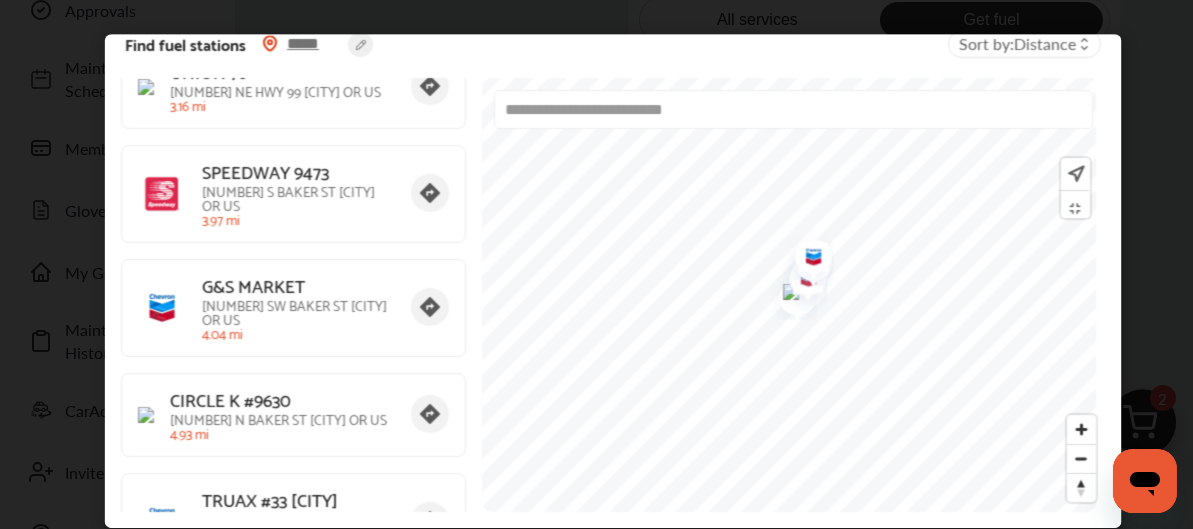 scroll, scrollTop: 132, scrollLeft: 0, axis: vertical 